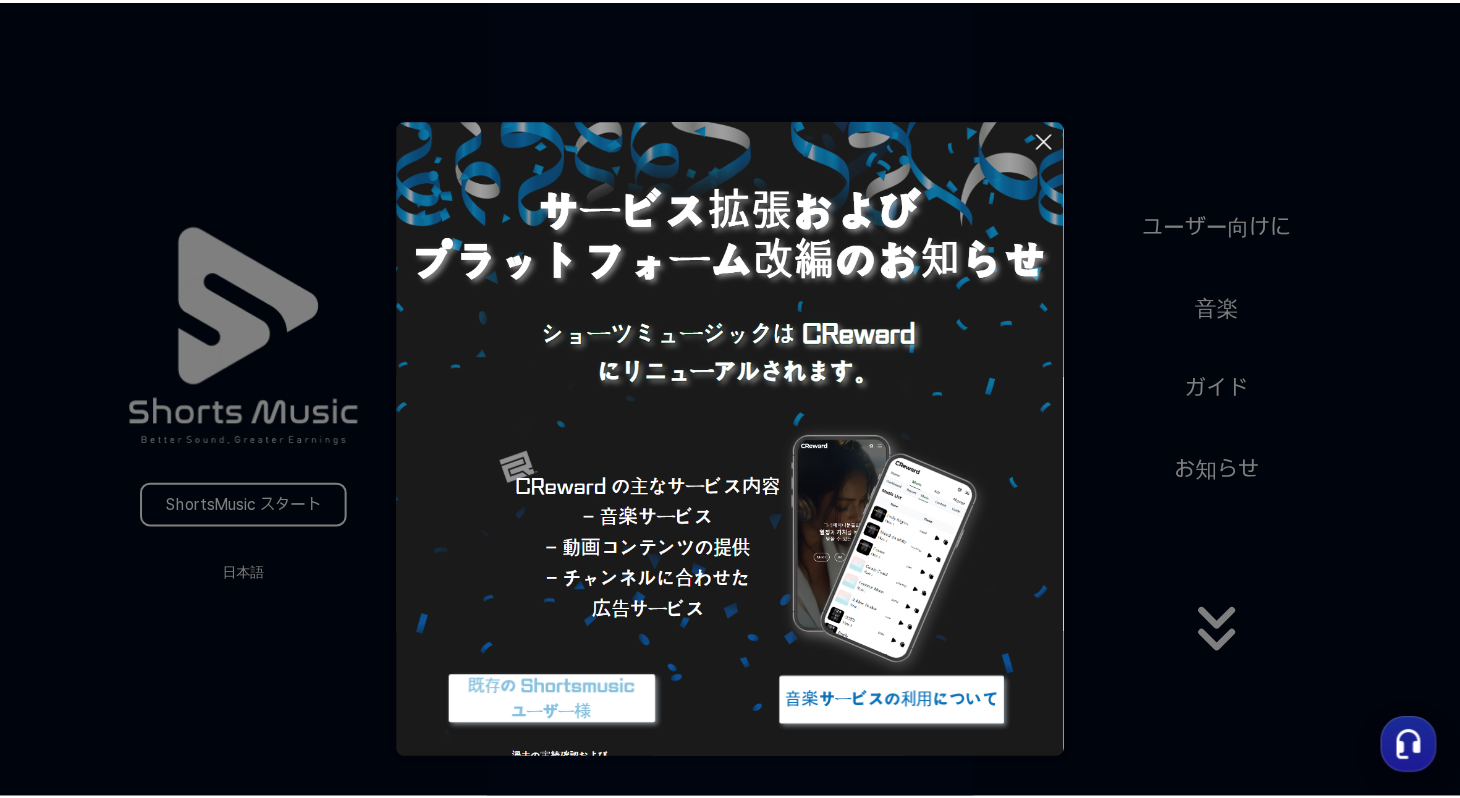 scroll, scrollTop: 0, scrollLeft: 0, axis: both 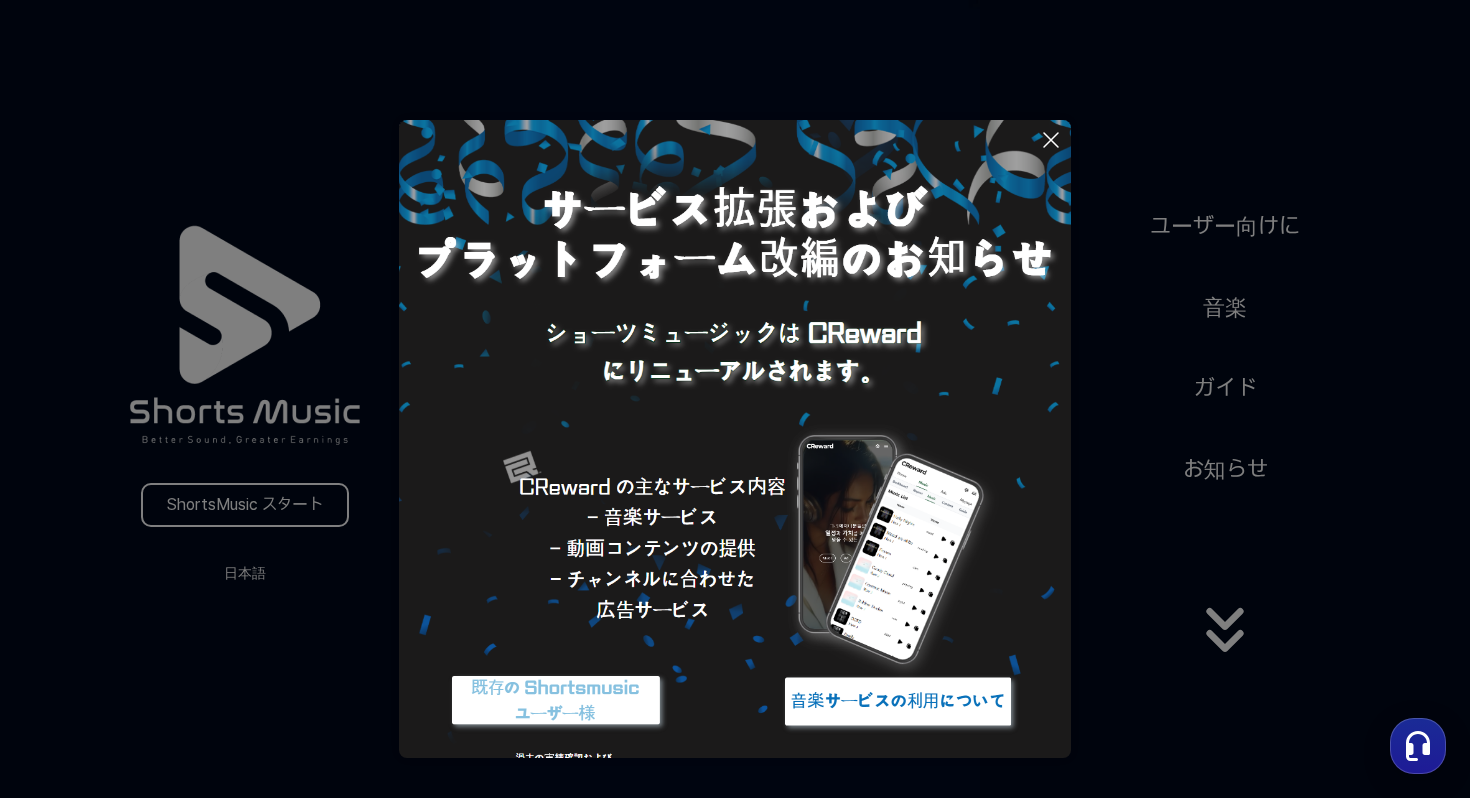click 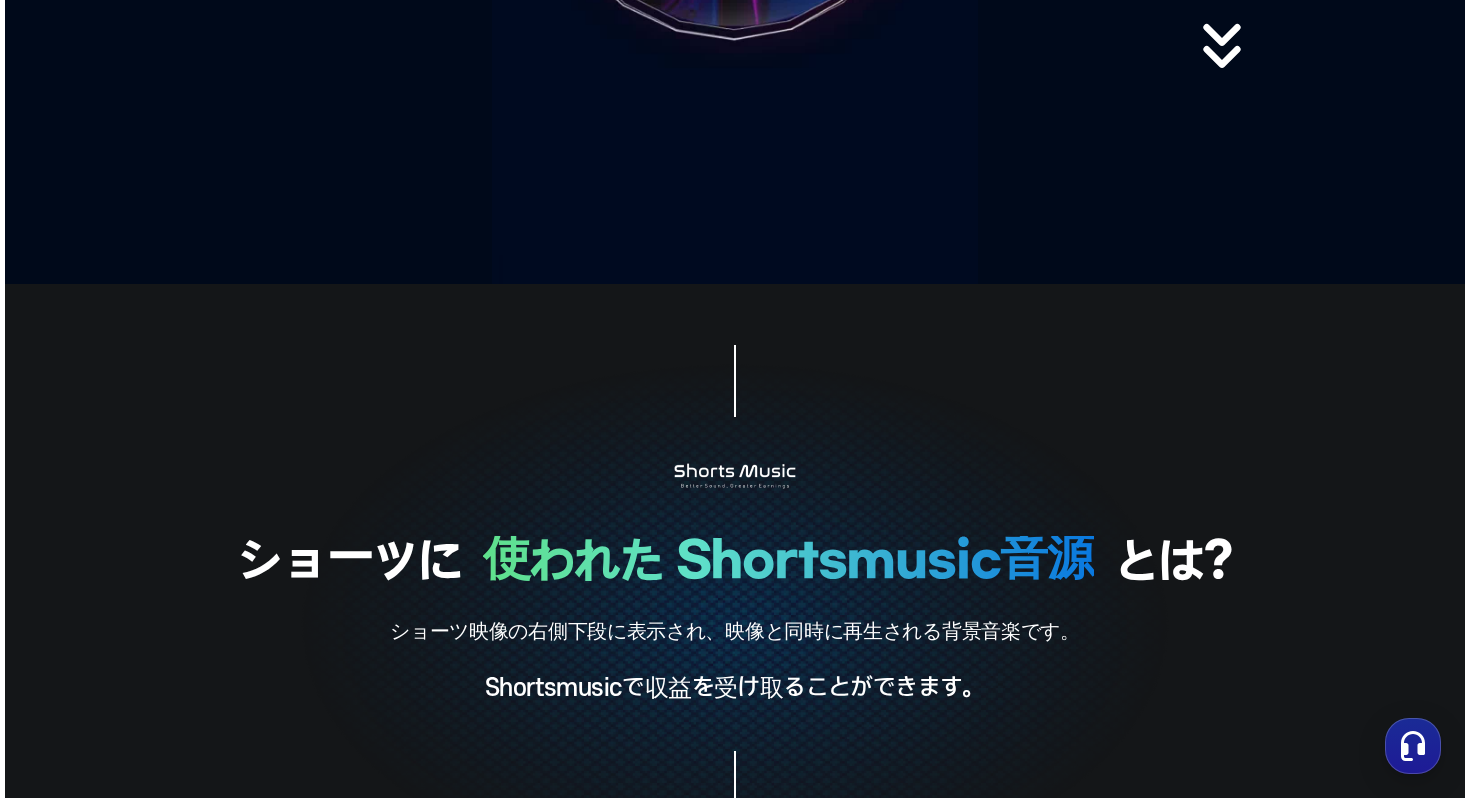 scroll, scrollTop: 0, scrollLeft: 0, axis: both 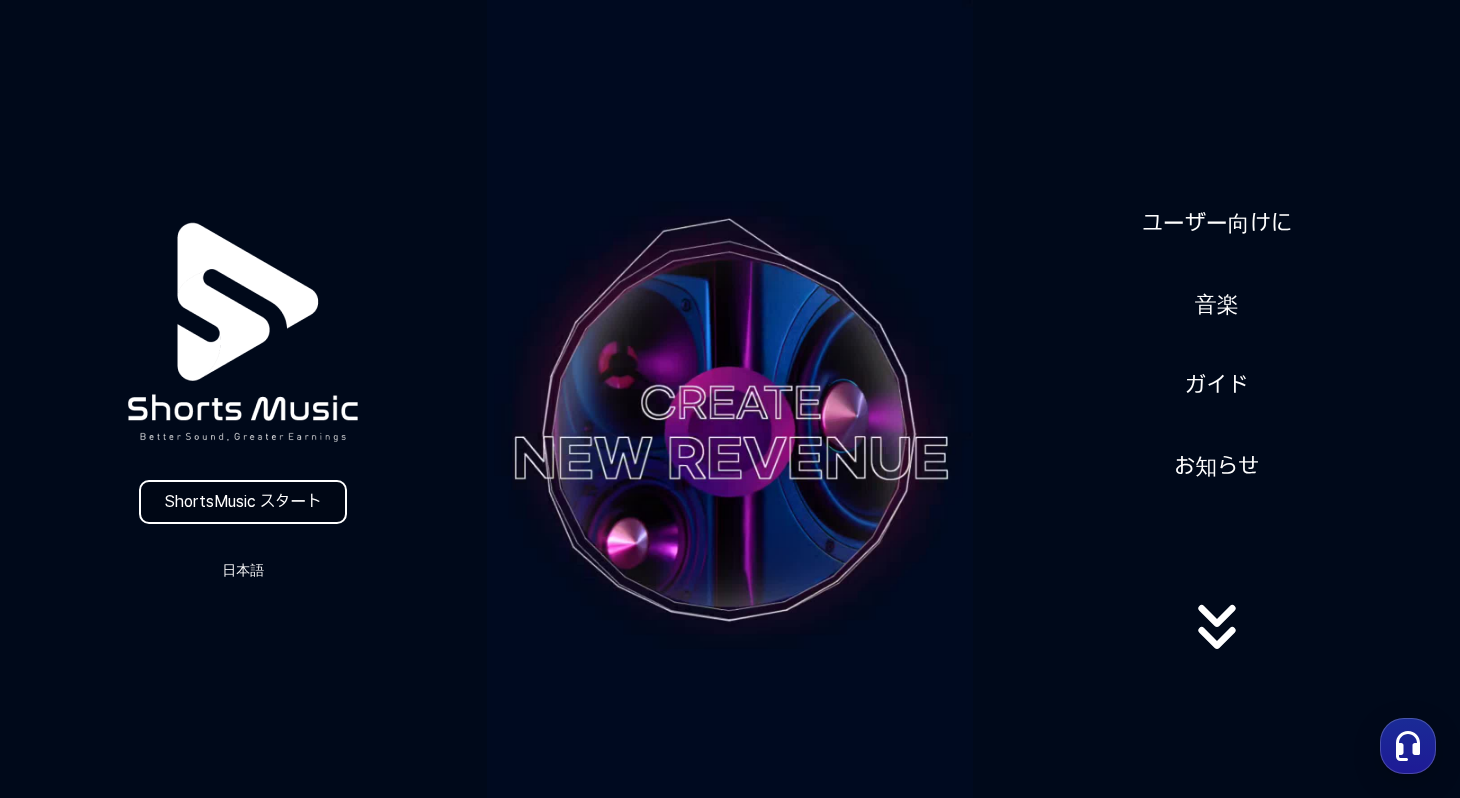 click on "ShortsMusic スタート" at bounding box center [243, 502] 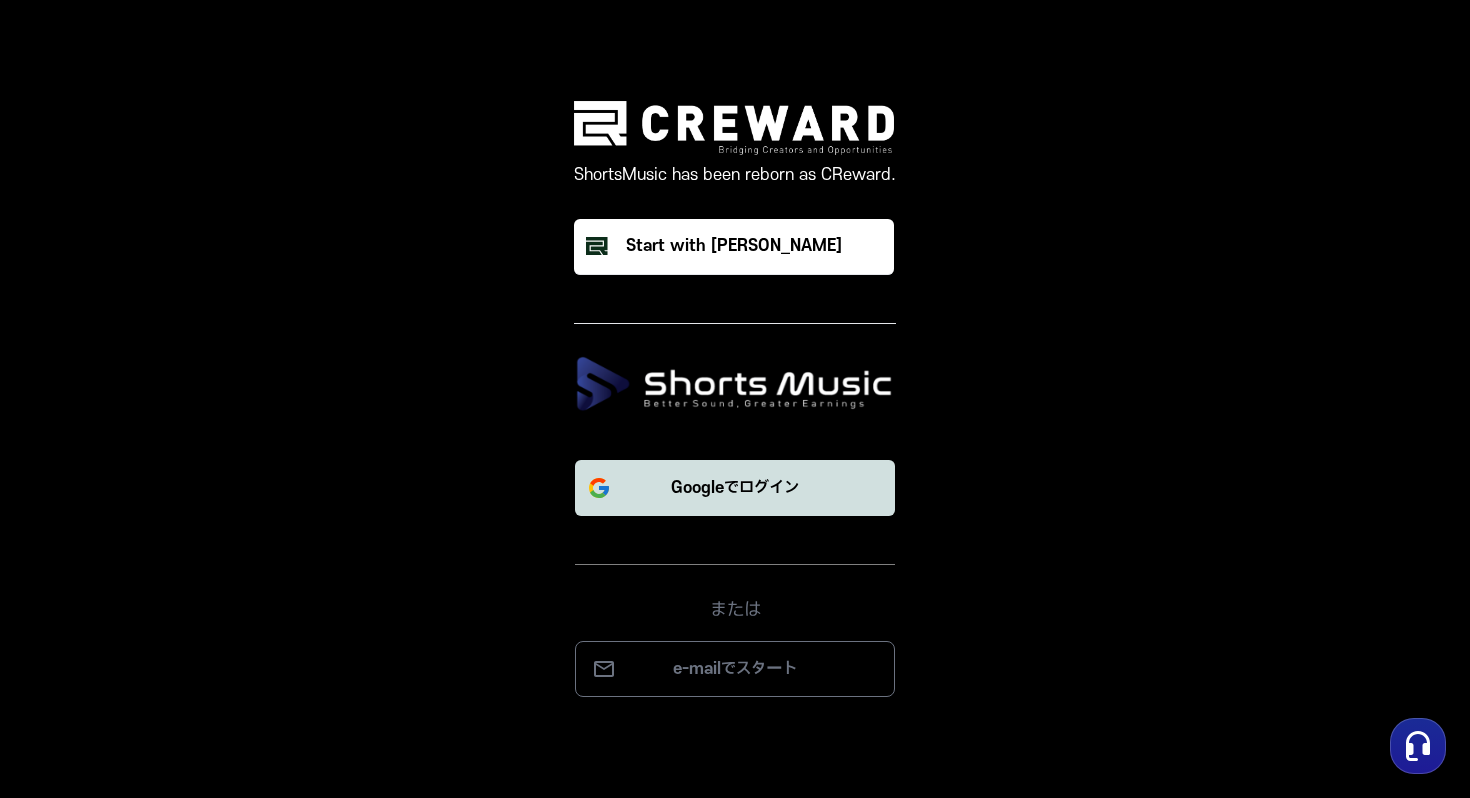 click on "Googleでログイン" at bounding box center (735, 488) 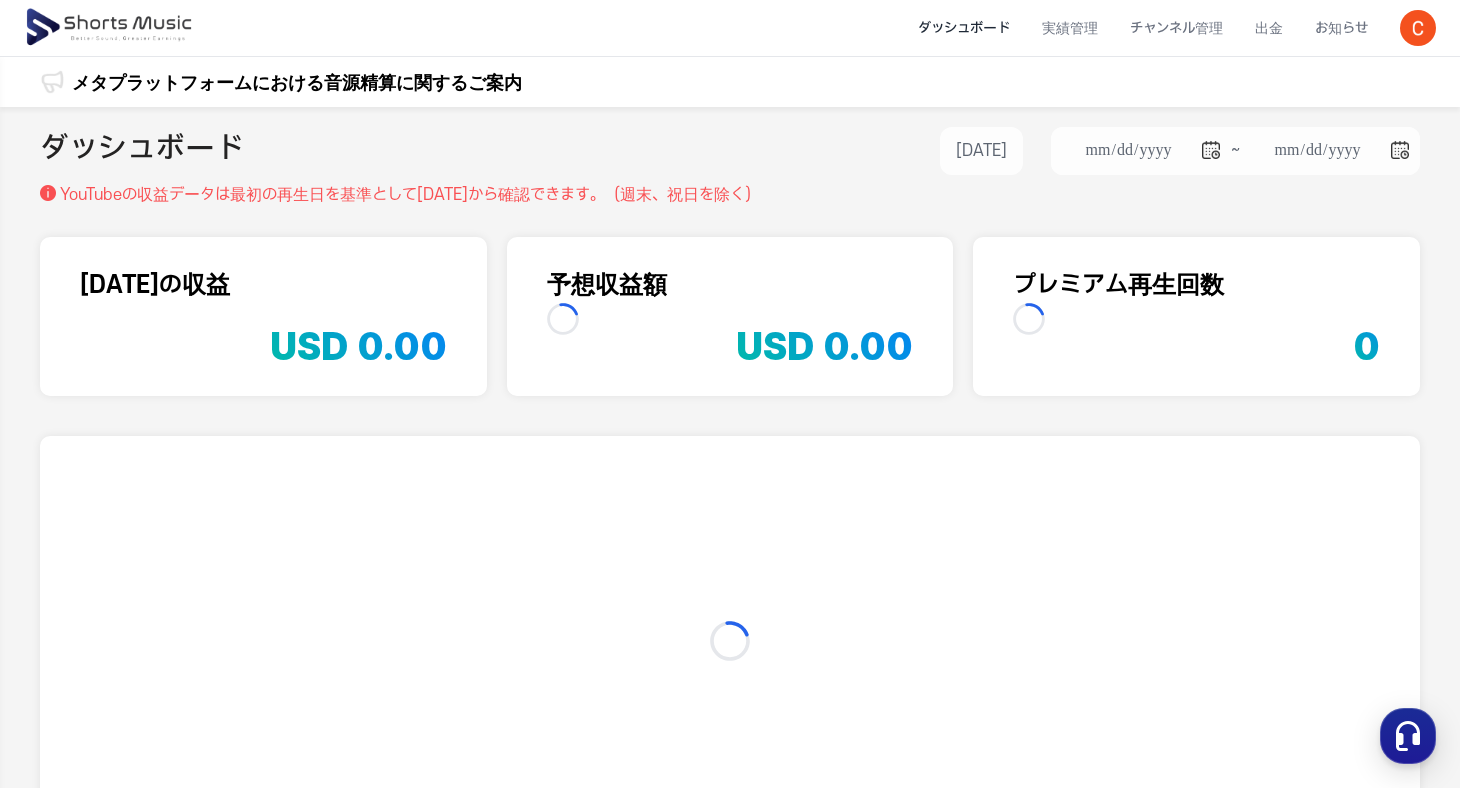 scroll, scrollTop: 0, scrollLeft: 0, axis: both 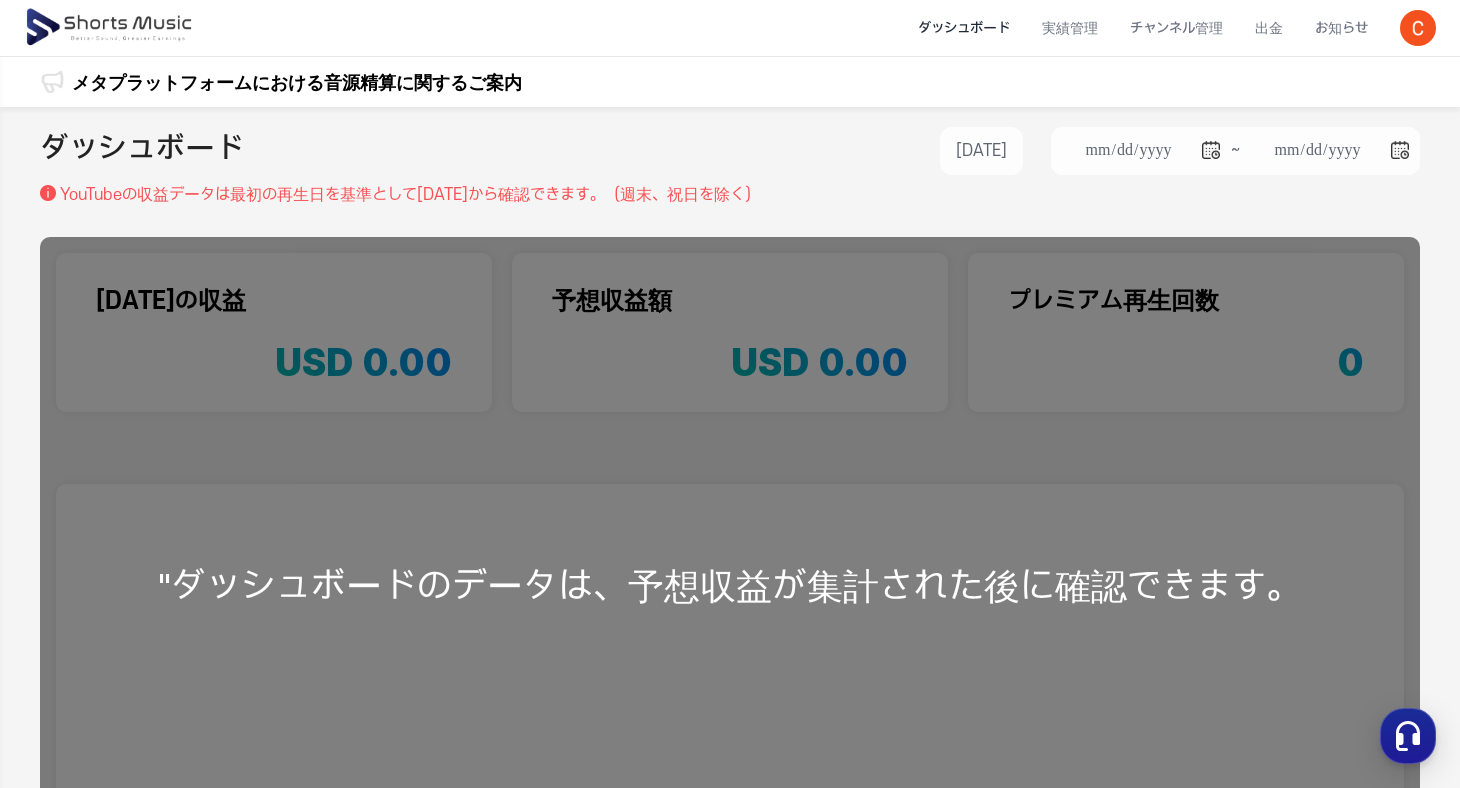 click on "**********" at bounding box center (730, 155) 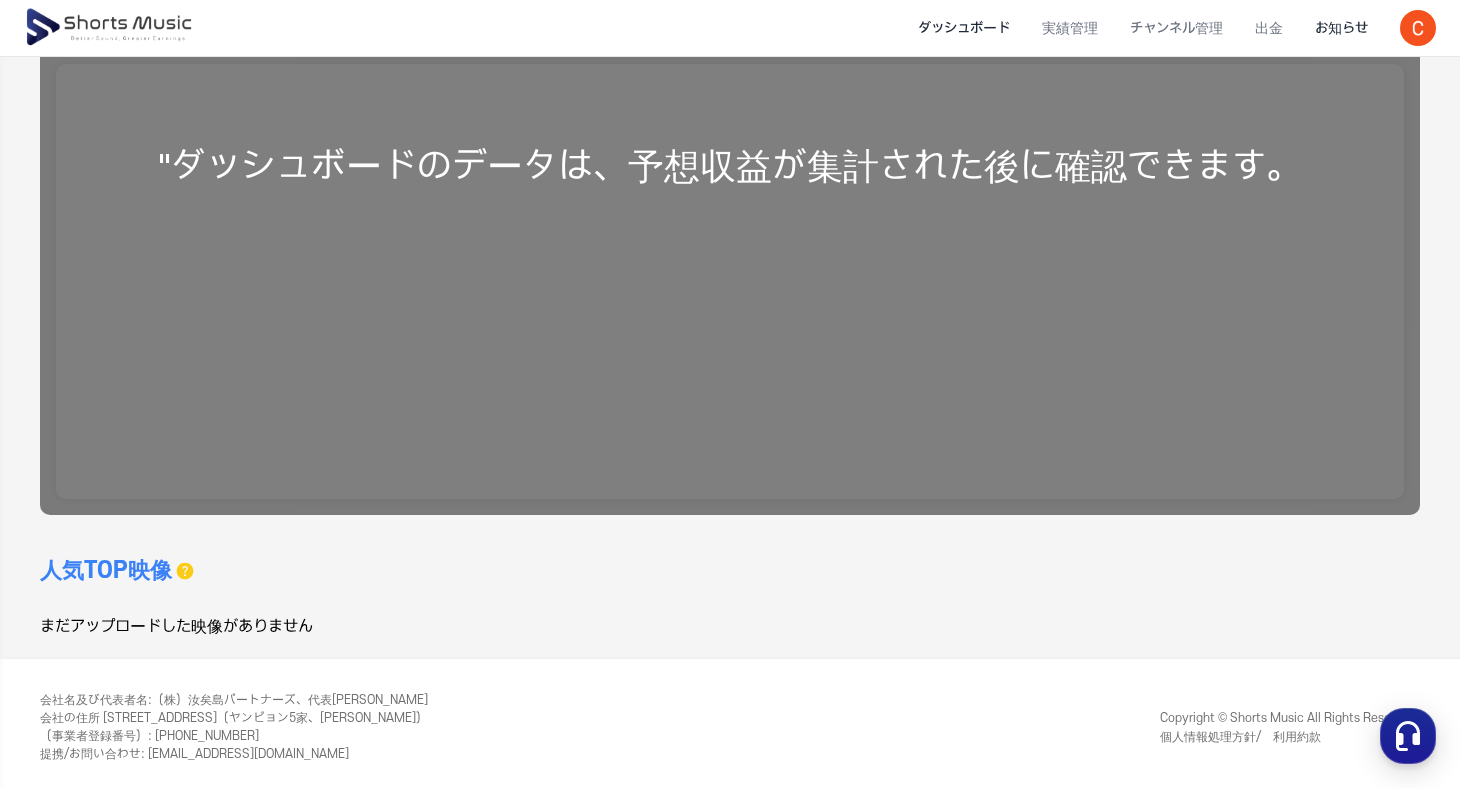 scroll, scrollTop: 0, scrollLeft: 0, axis: both 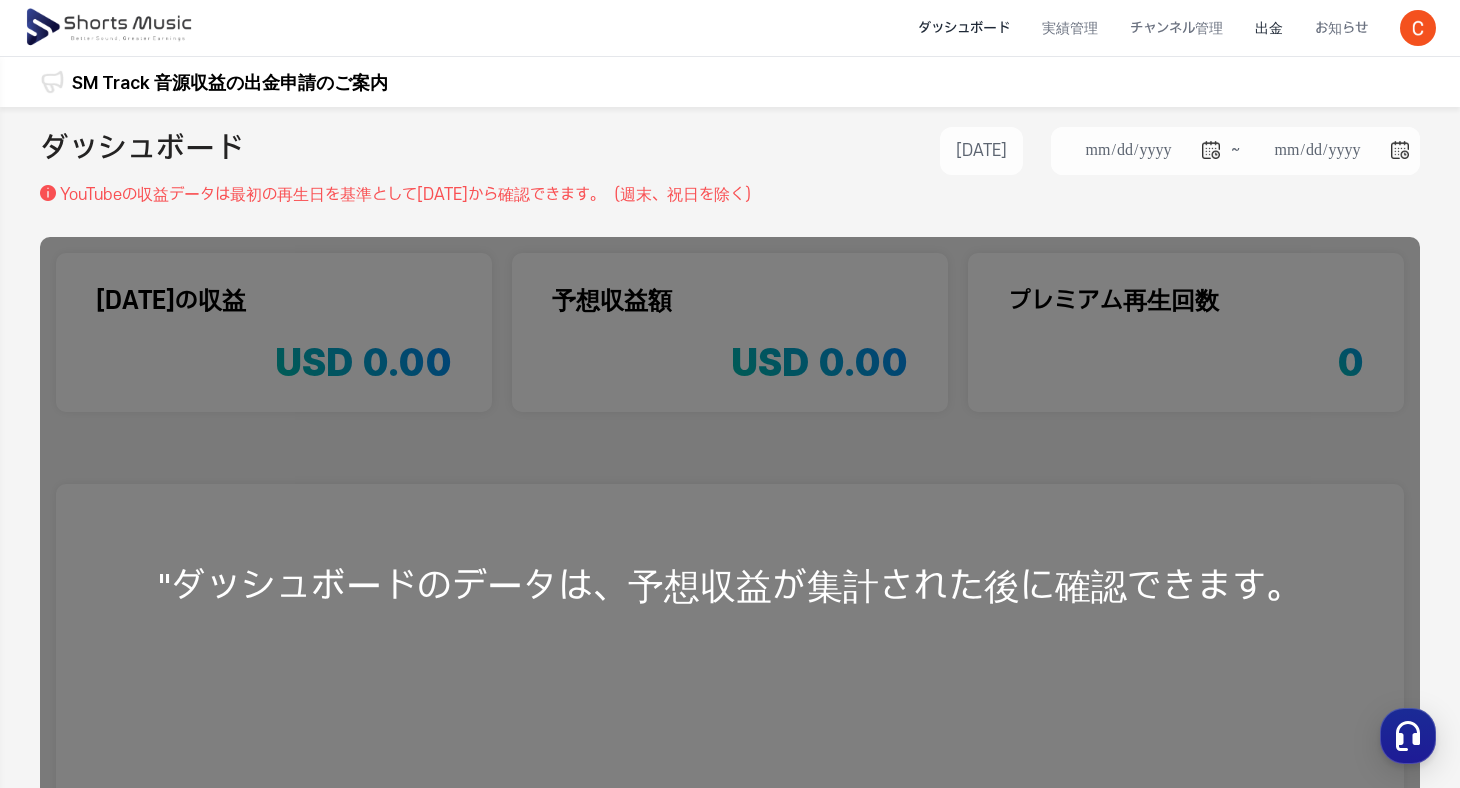 click on "出金" at bounding box center [1269, 28] 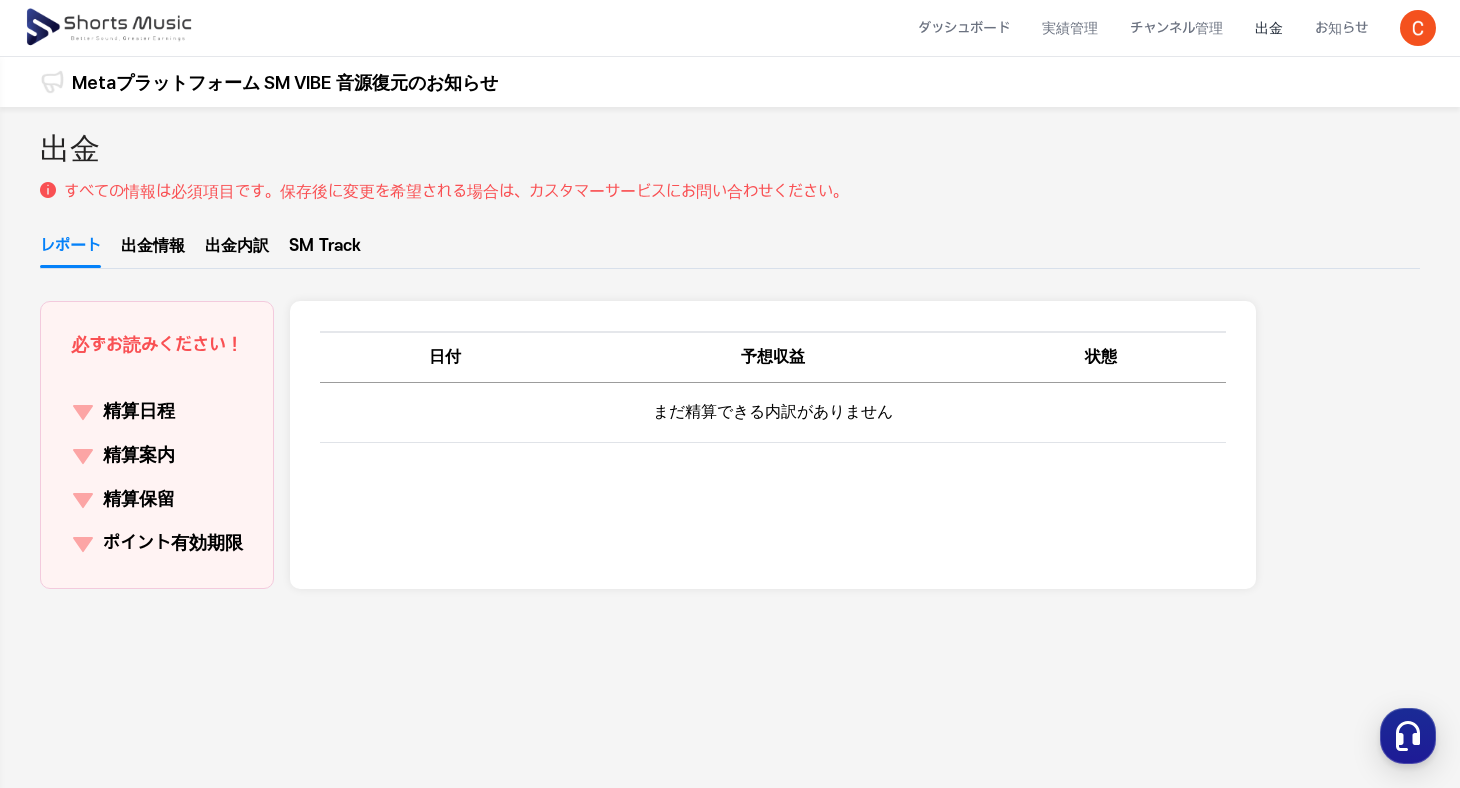click on "ダッシュボード" at bounding box center [964, 28] 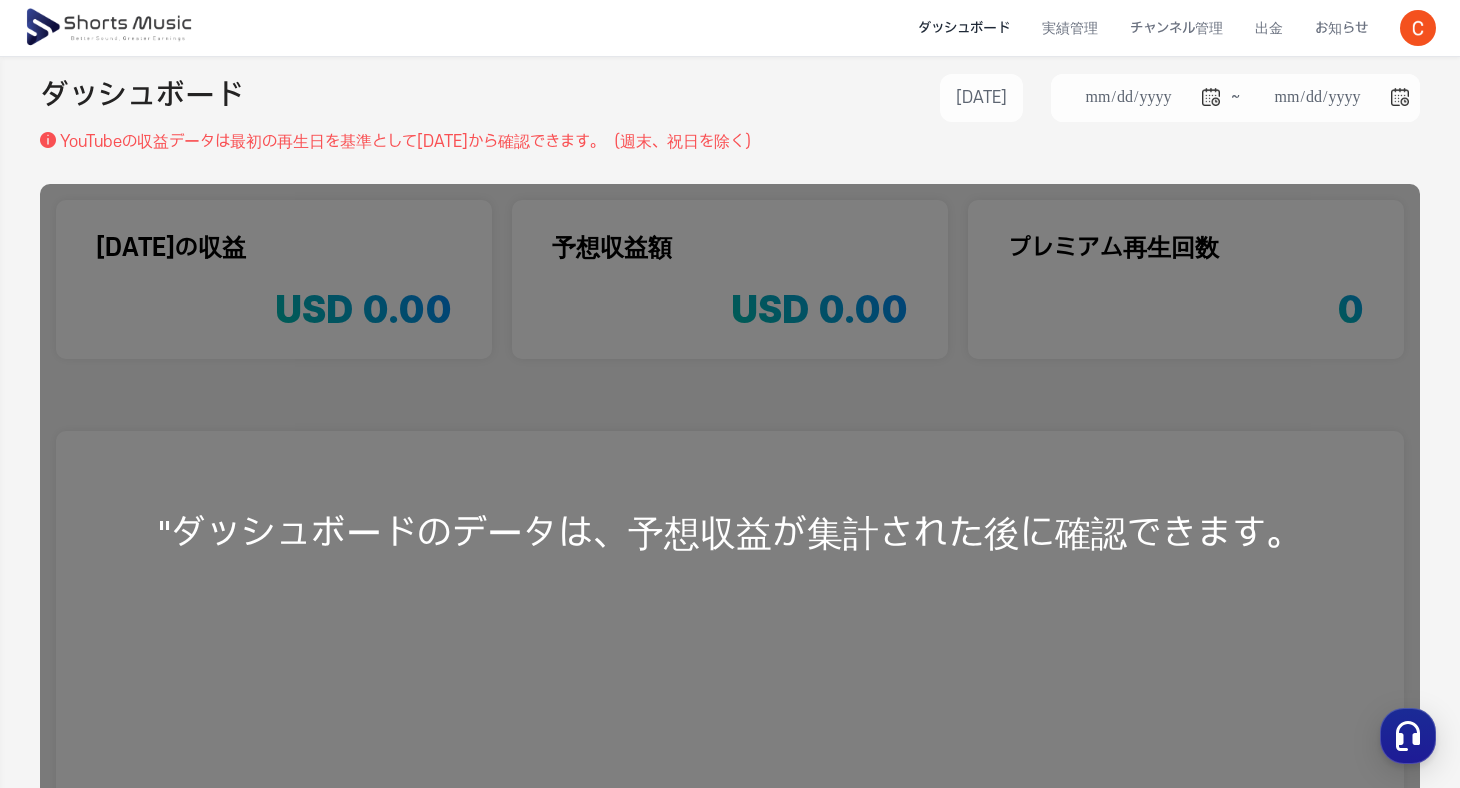 scroll, scrollTop: 0, scrollLeft: 0, axis: both 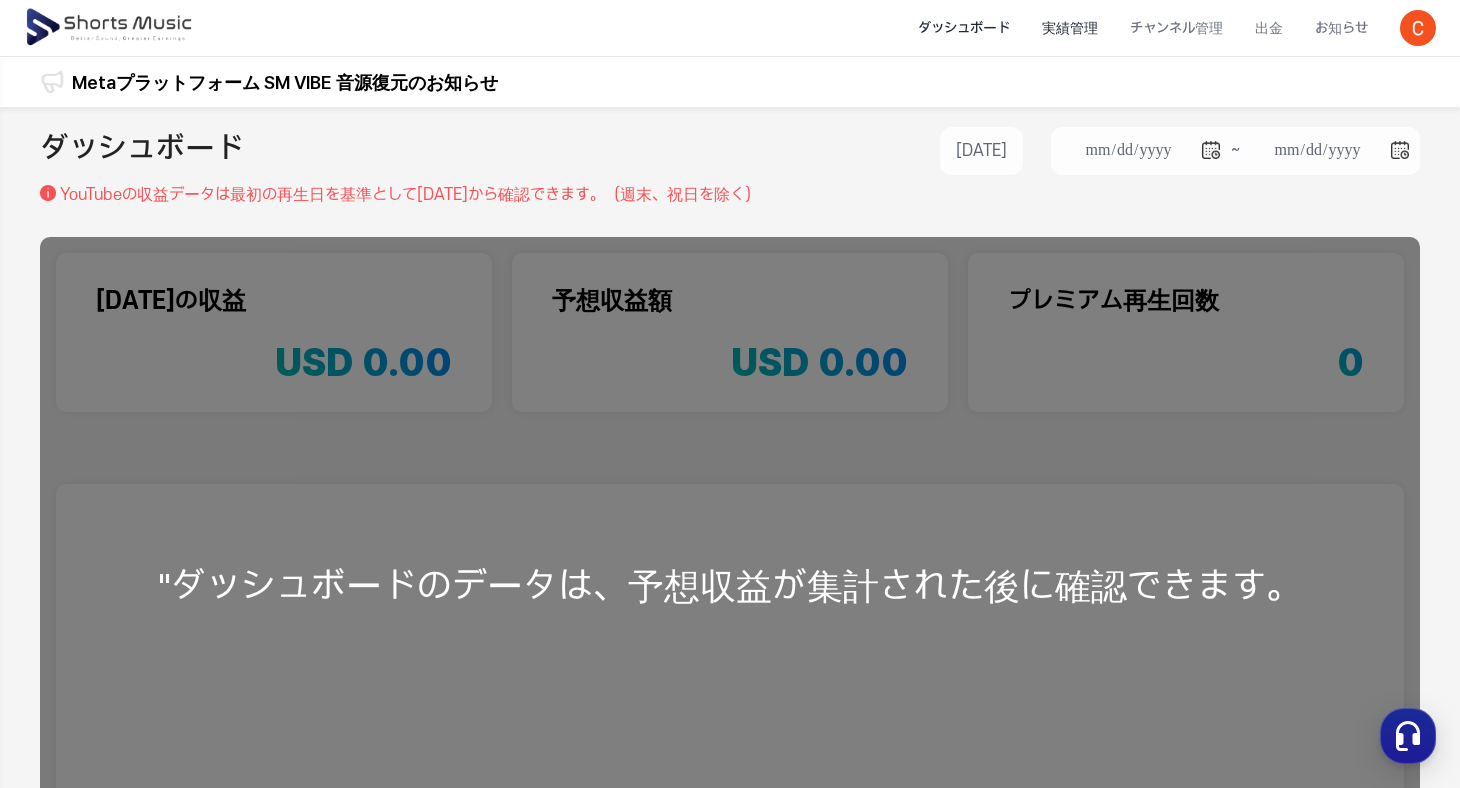 click on "実績管理" at bounding box center (1070, 28) 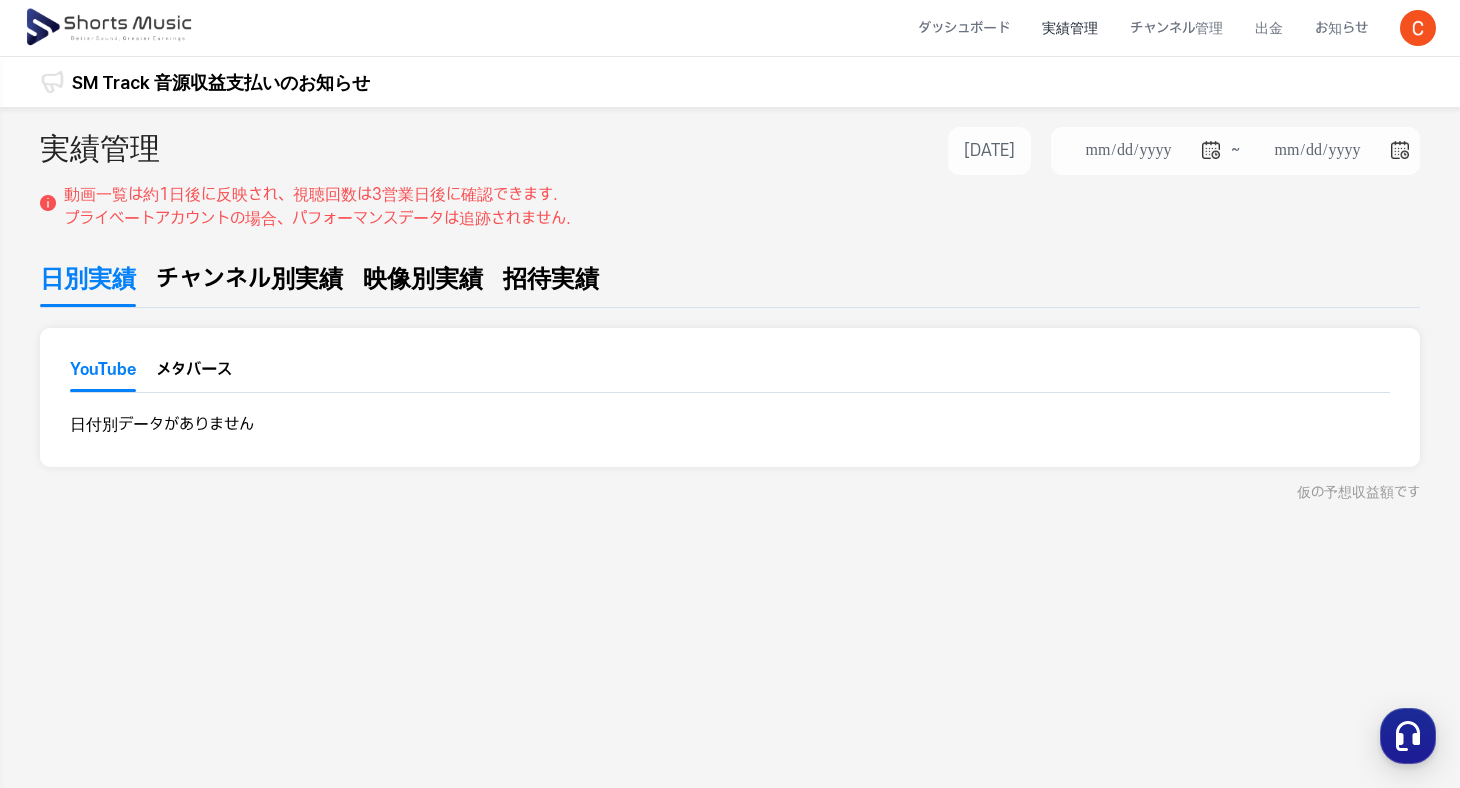 click at bounding box center (1418, 28) 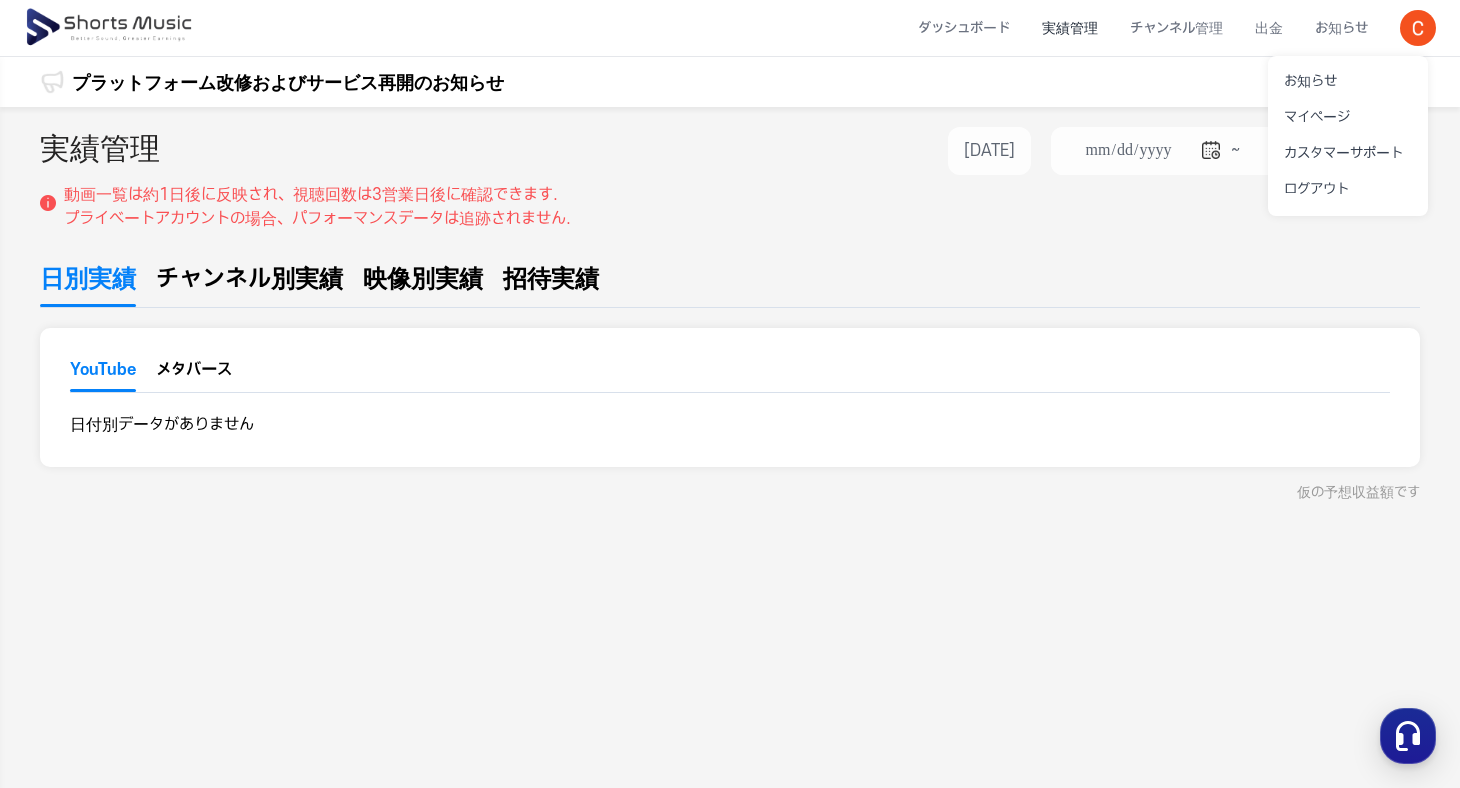 click at bounding box center (730, 394) 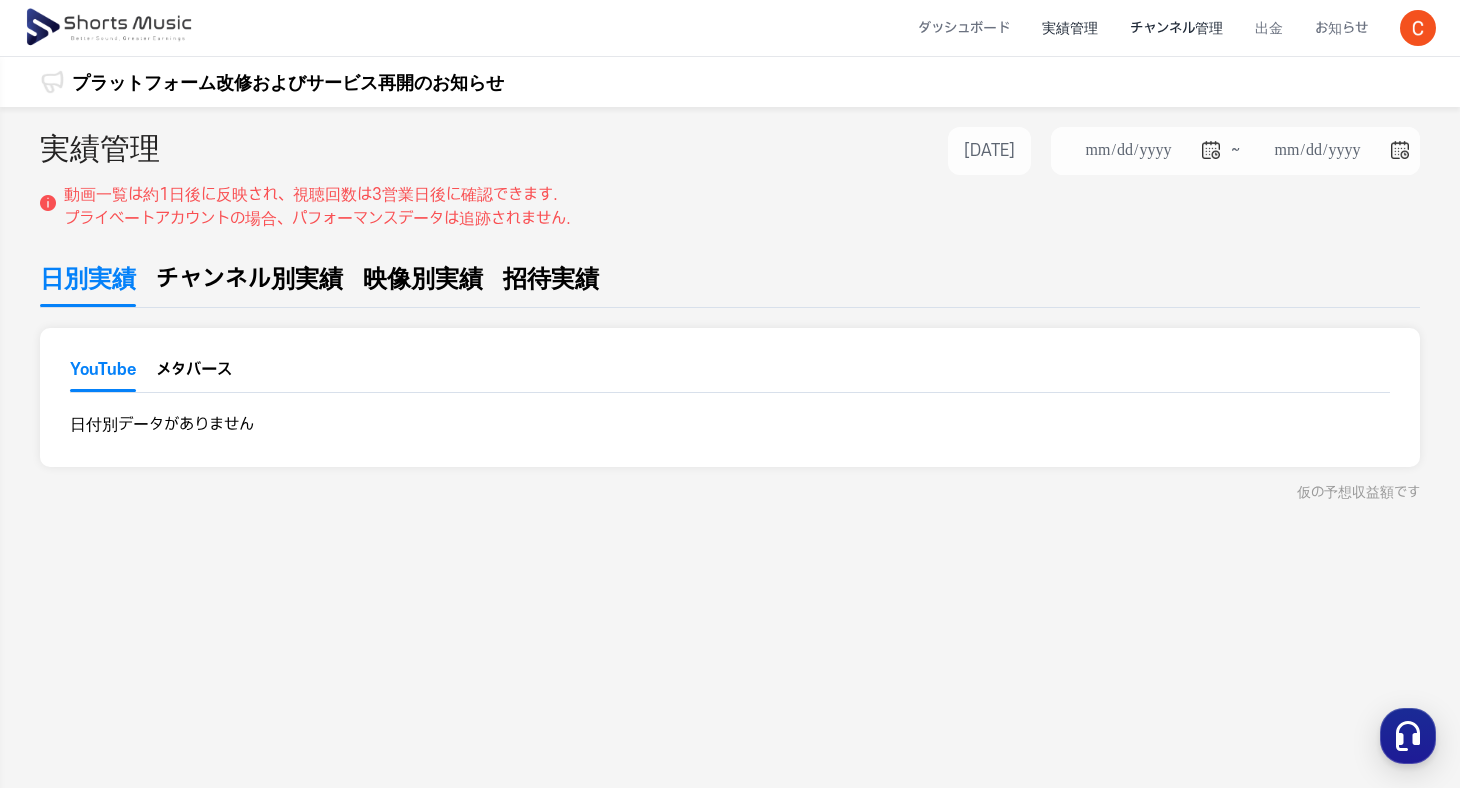click on "チャンネル管理" at bounding box center (1176, 28) 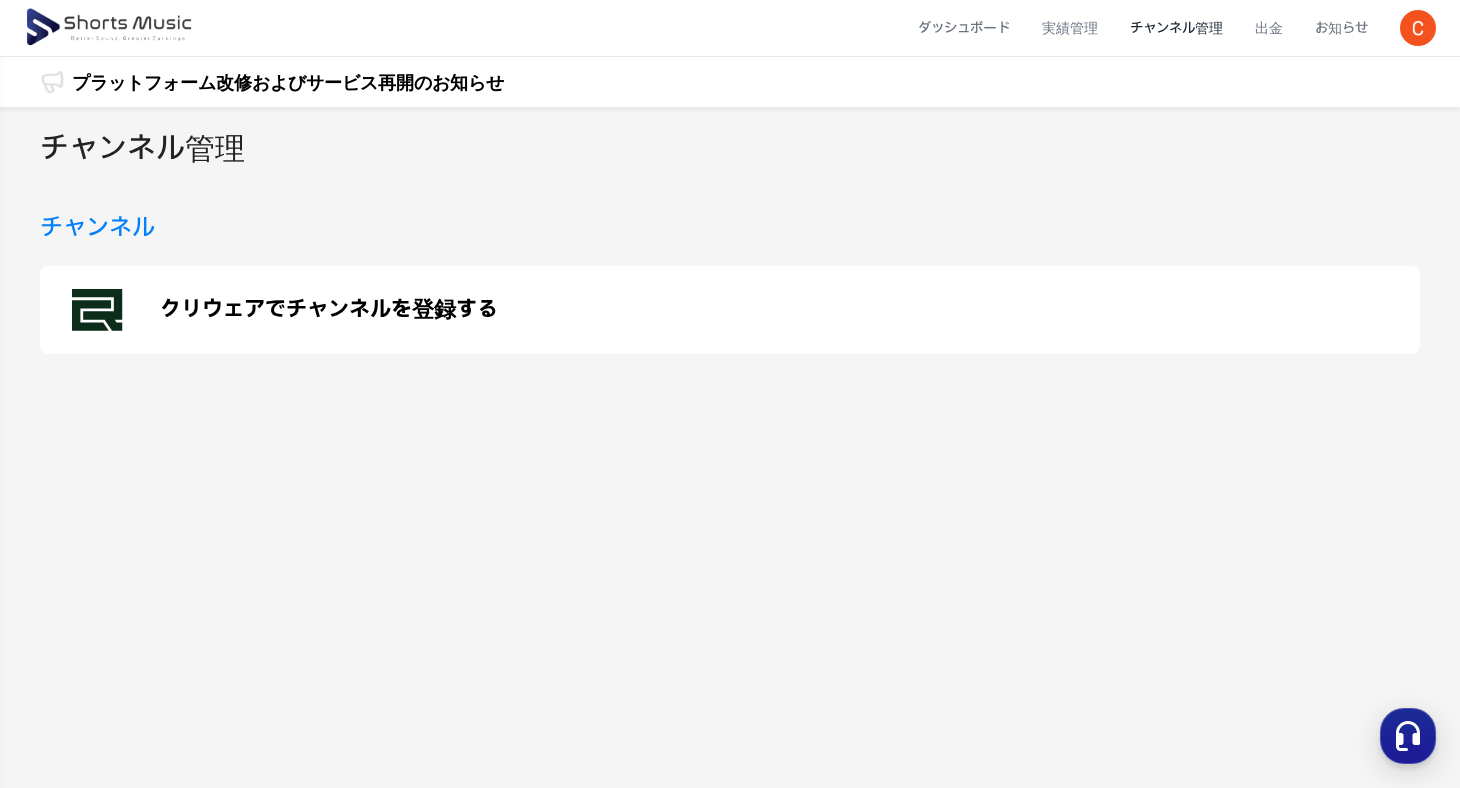 click on "クリウェアでチャンネルを登録する" at bounding box center [329, 310] 